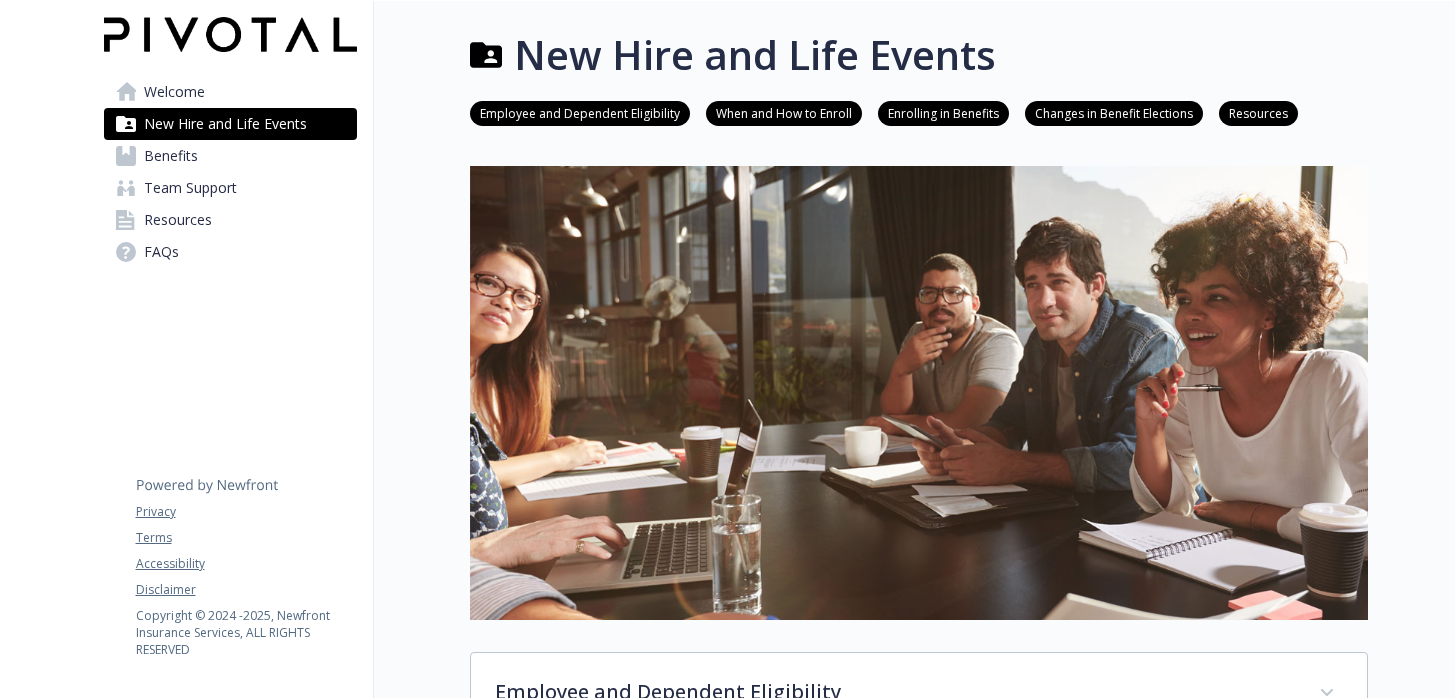 scroll, scrollTop: 0, scrollLeft: 0, axis: both 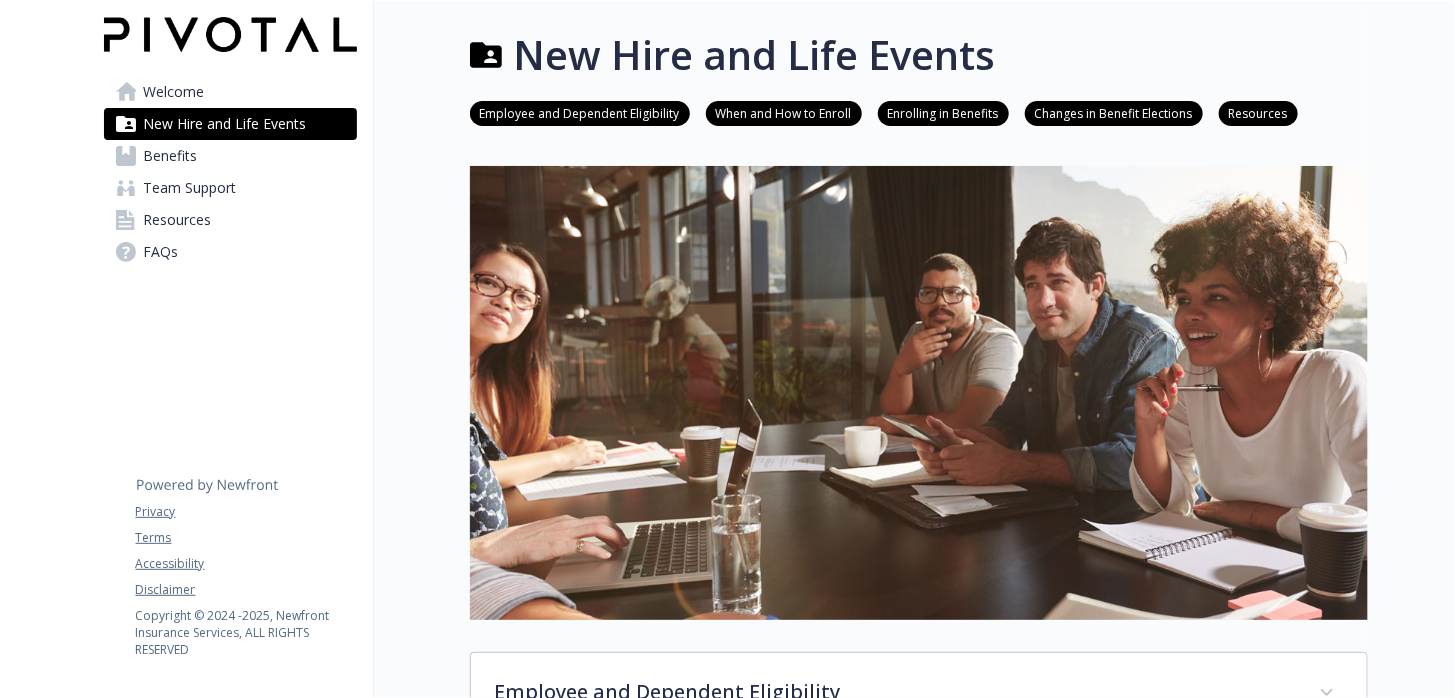 click on "When and How to Enroll" at bounding box center [784, 112] 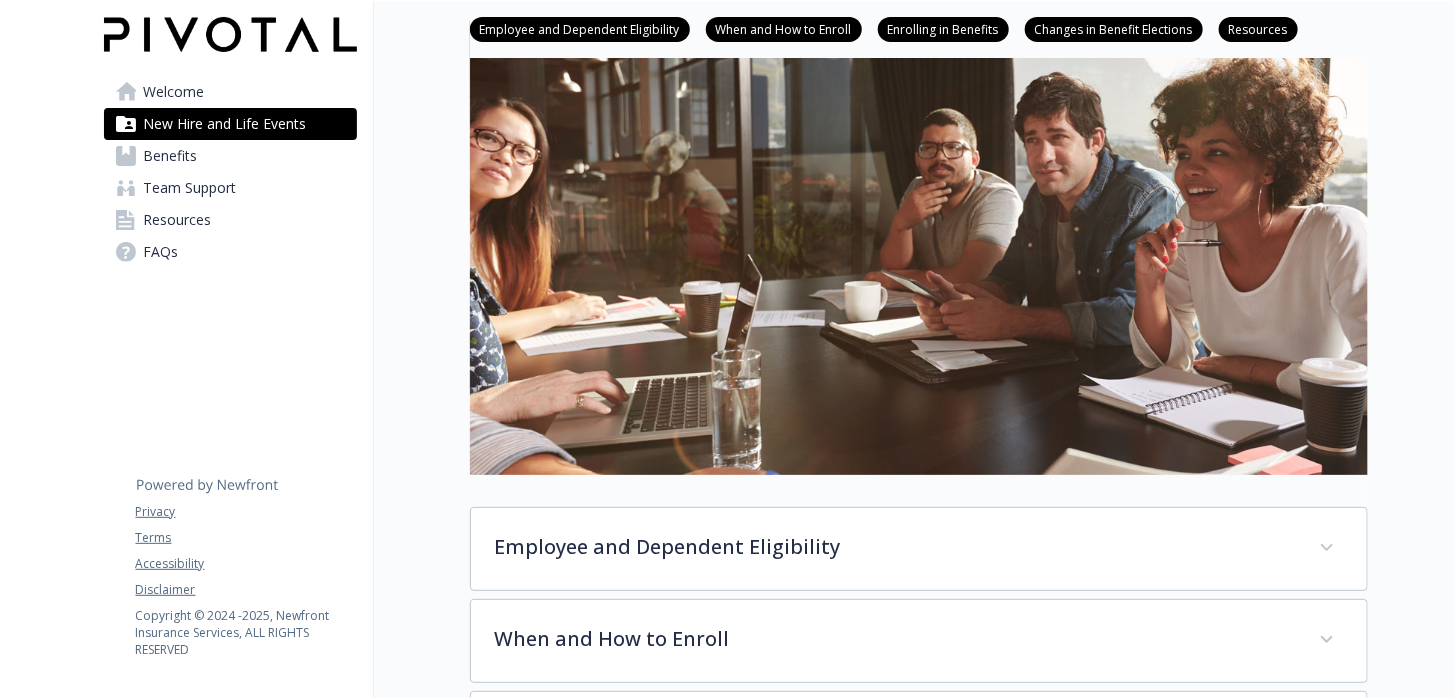 scroll, scrollTop: 0, scrollLeft: 15, axis: horizontal 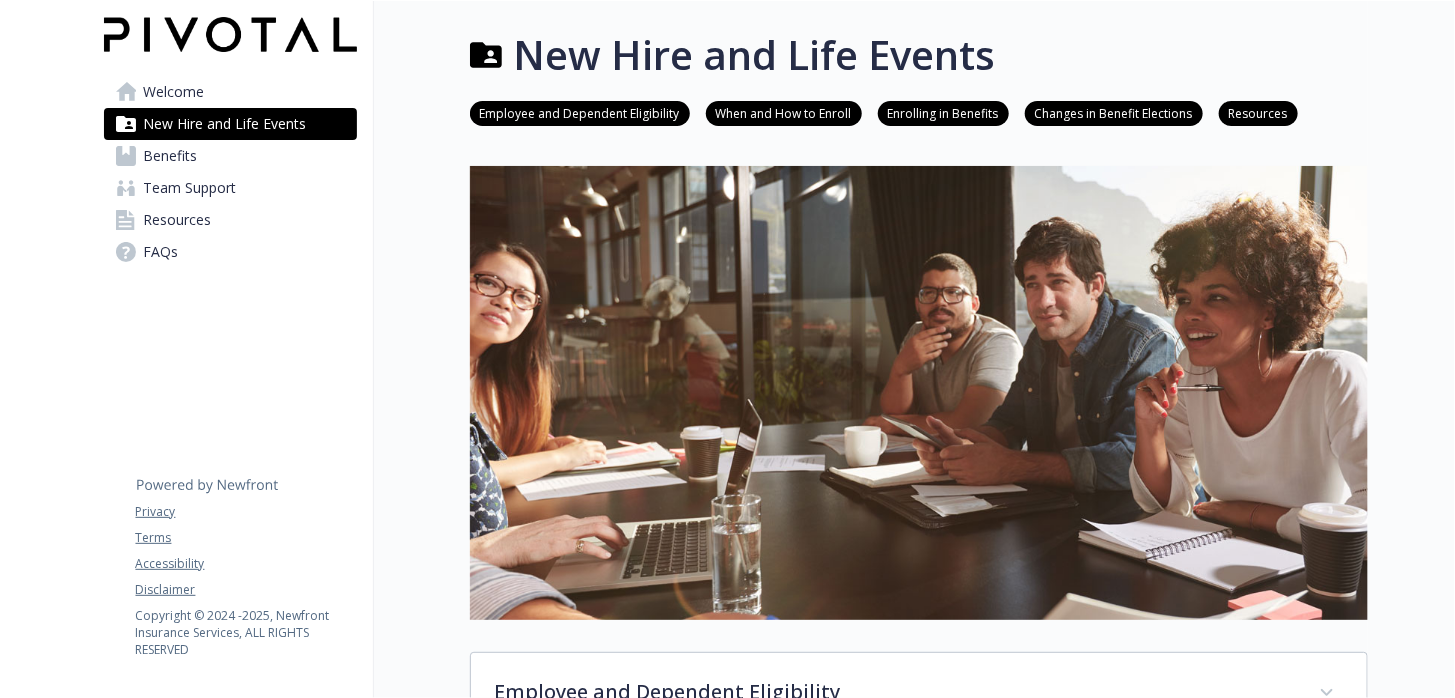 click on "Employee and Dependent Eligibility" at bounding box center [580, 112] 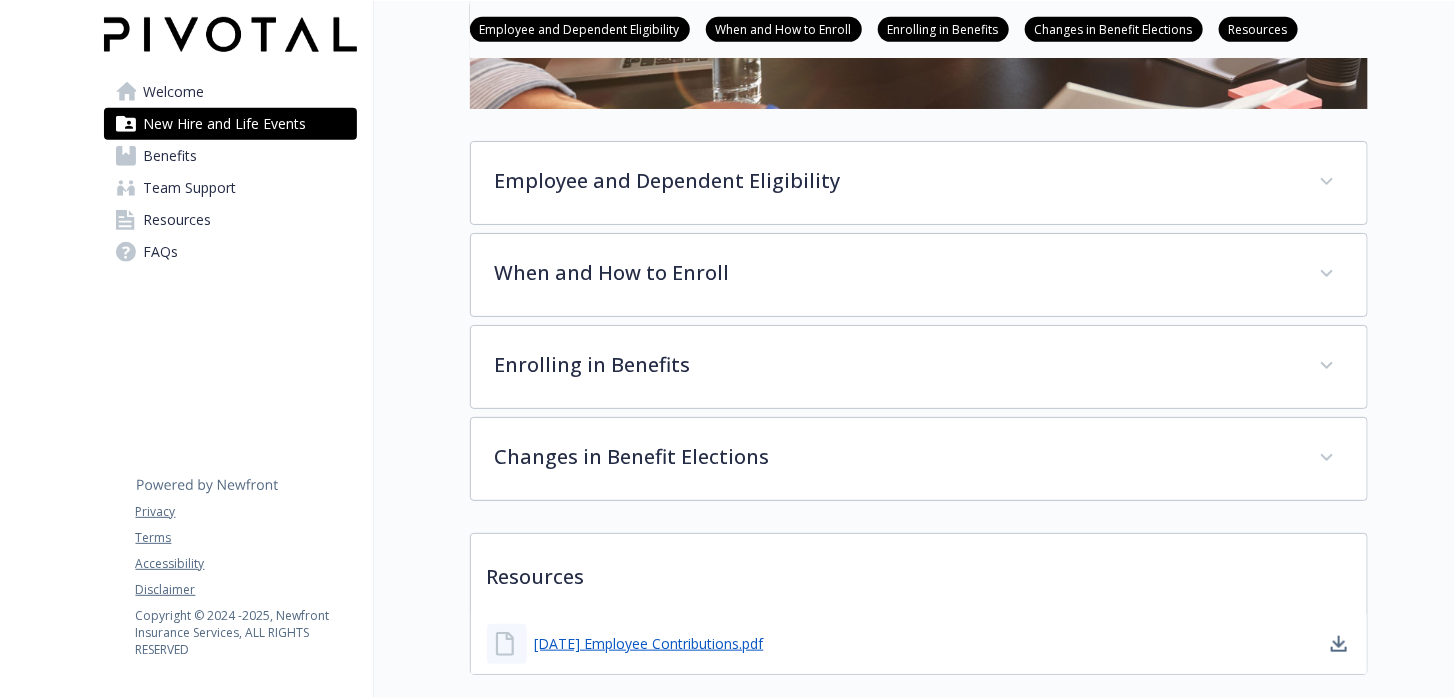 scroll, scrollTop: 590, scrollLeft: 15, axis: both 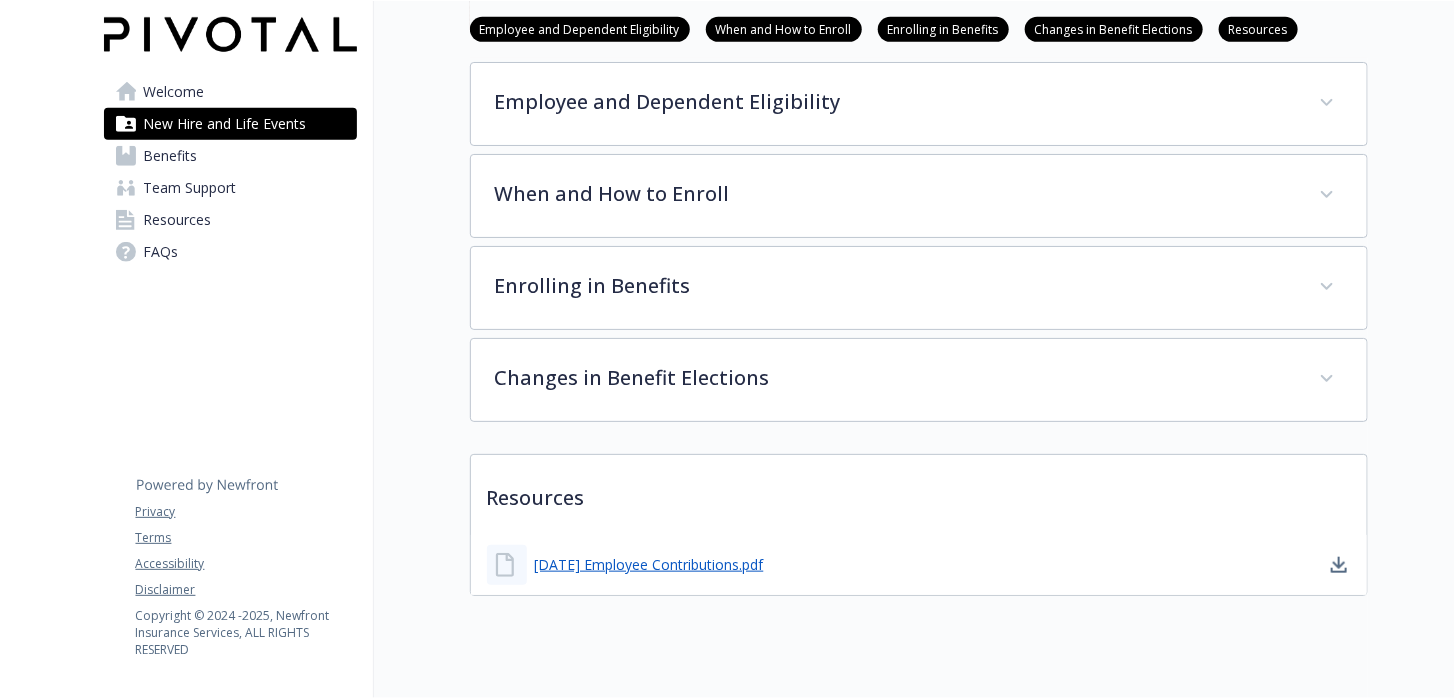 click on "Benefits" at bounding box center (171, 156) 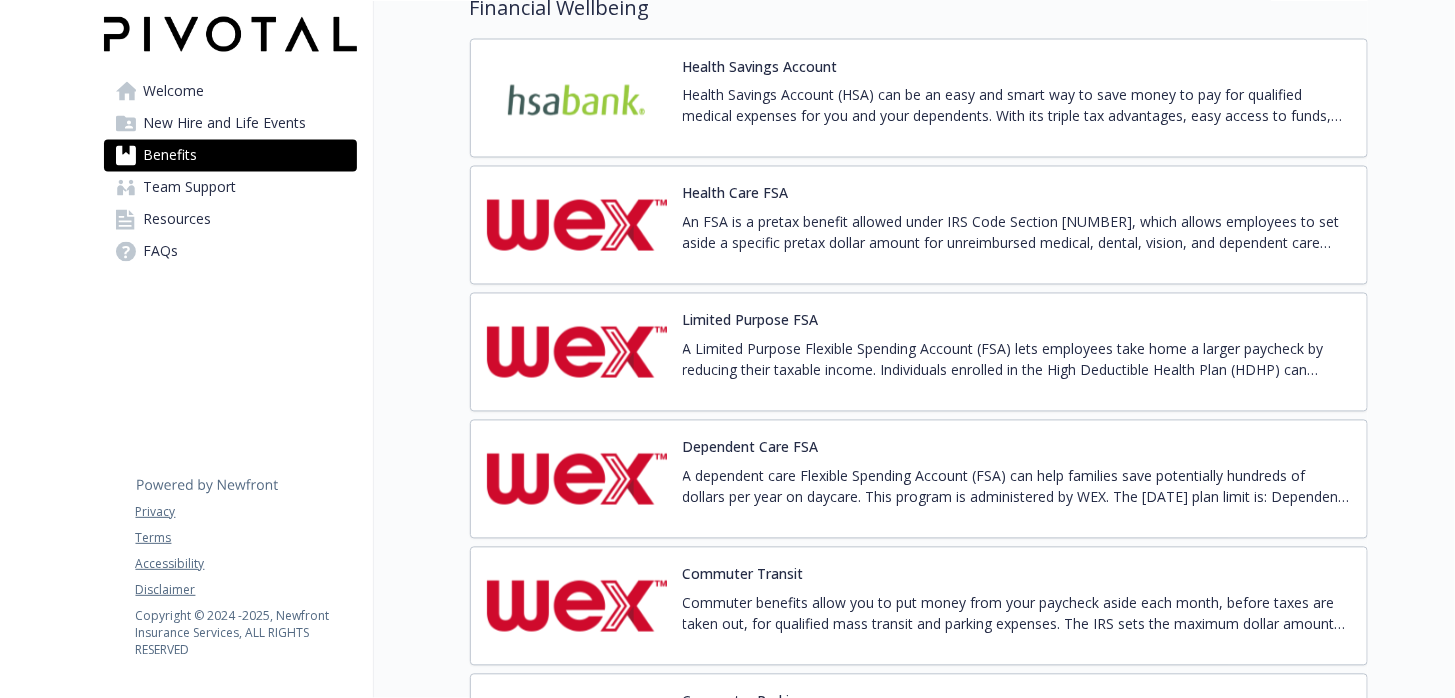 click on "New Hire and Life Events" at bounding box center [225, 124] 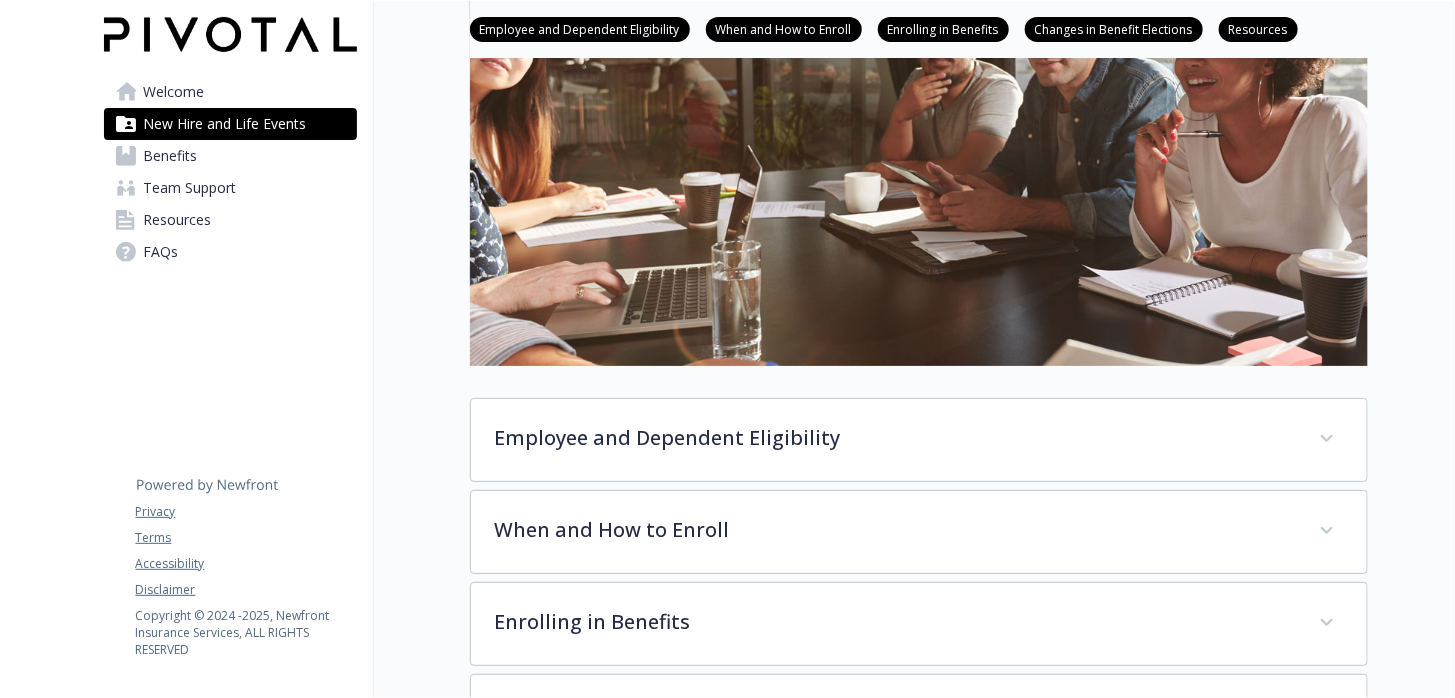 scroll, scrollTop: 245, scrollLeft: 15, axis: both 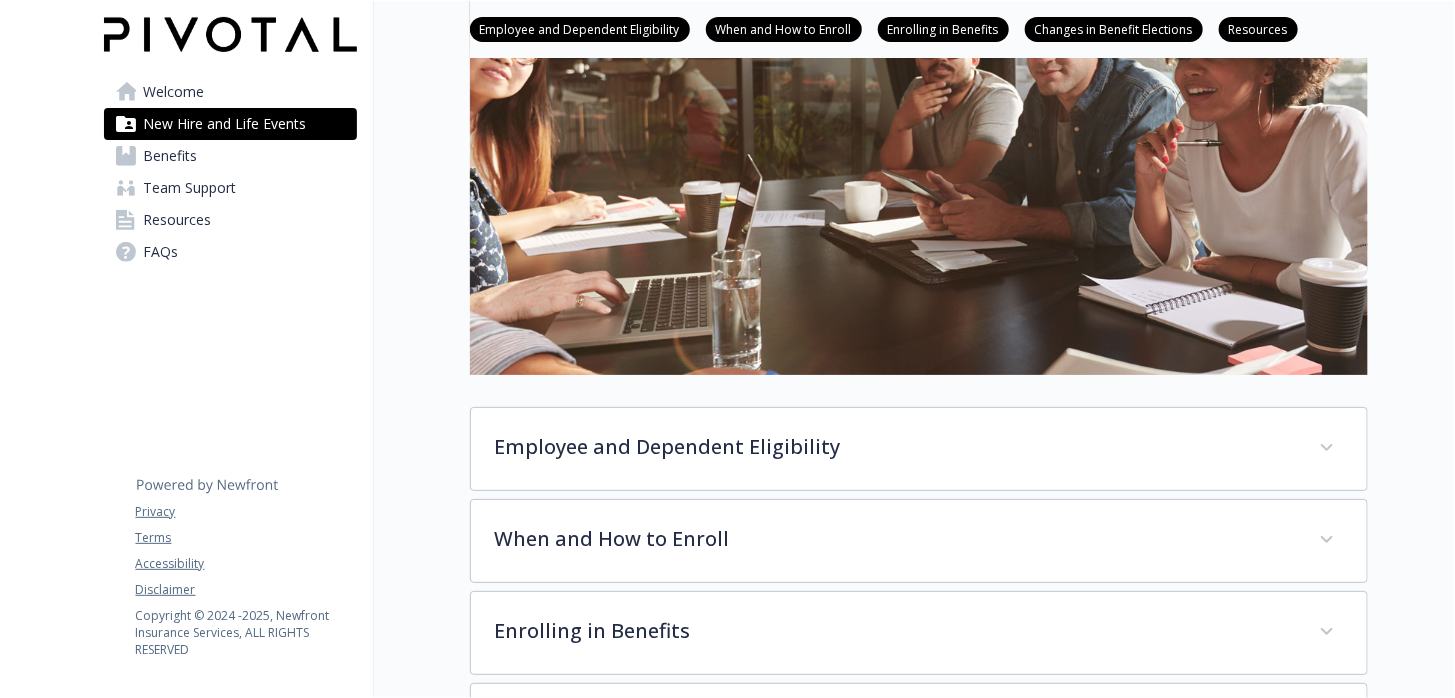 drag, startPoint x: 752, startPoint y: 14, endPoint x: 768, endPoint y: 33, distance: 24.839485 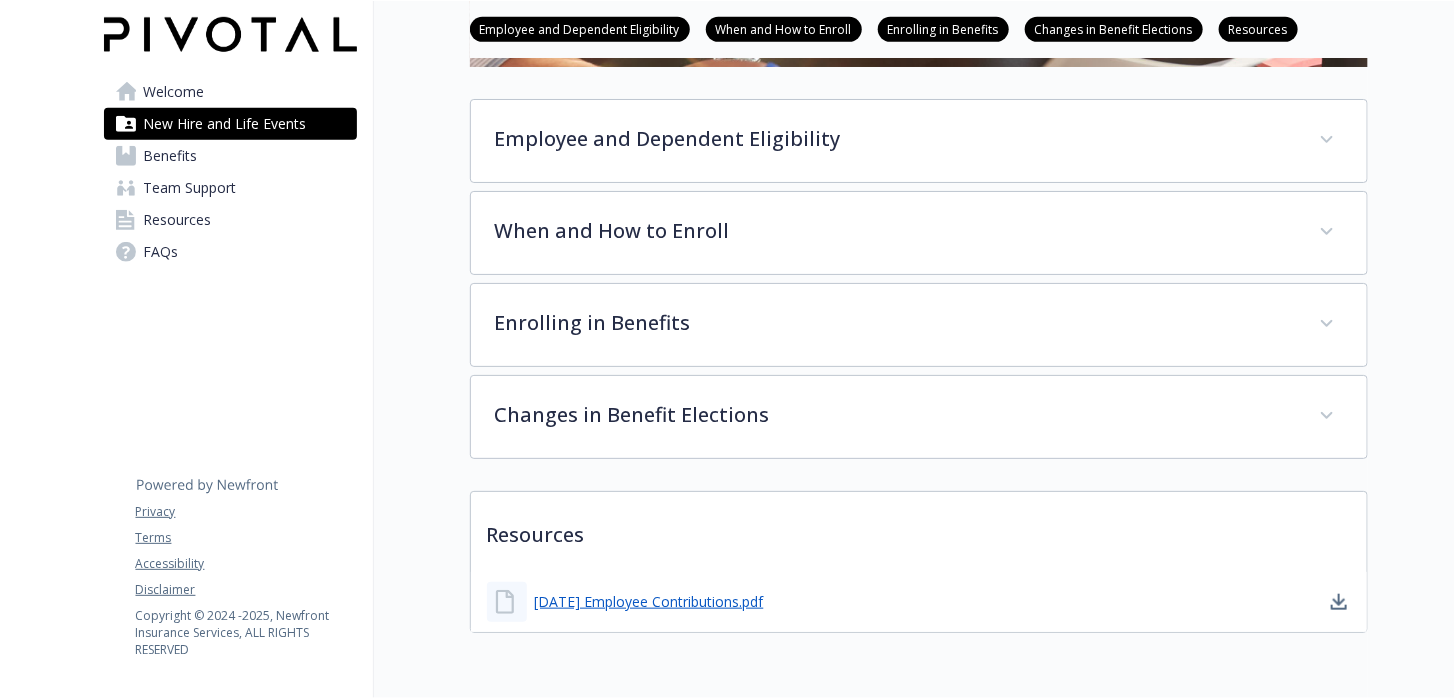 scroll, scrollTop: 645, scrollLeft: 15, axis: both 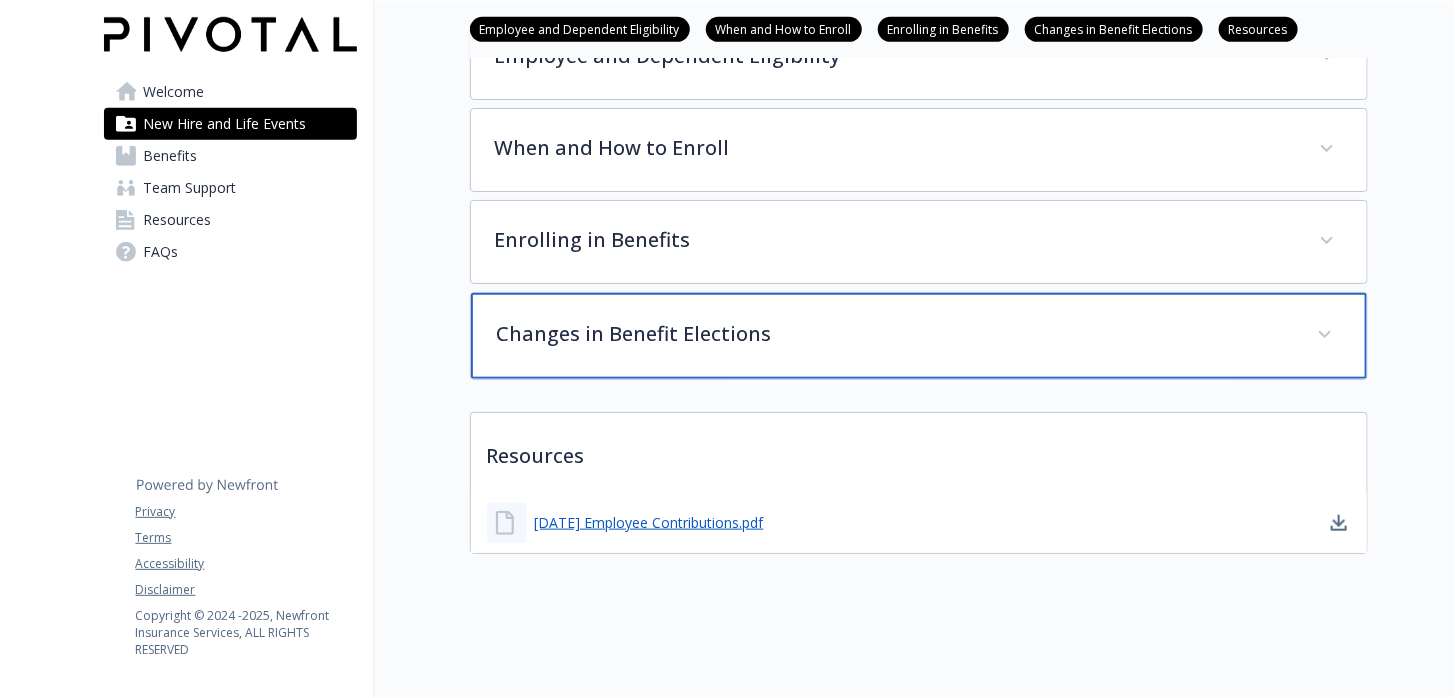 click on "Changes in Benefit Elections" at bounding box center [895, 334] 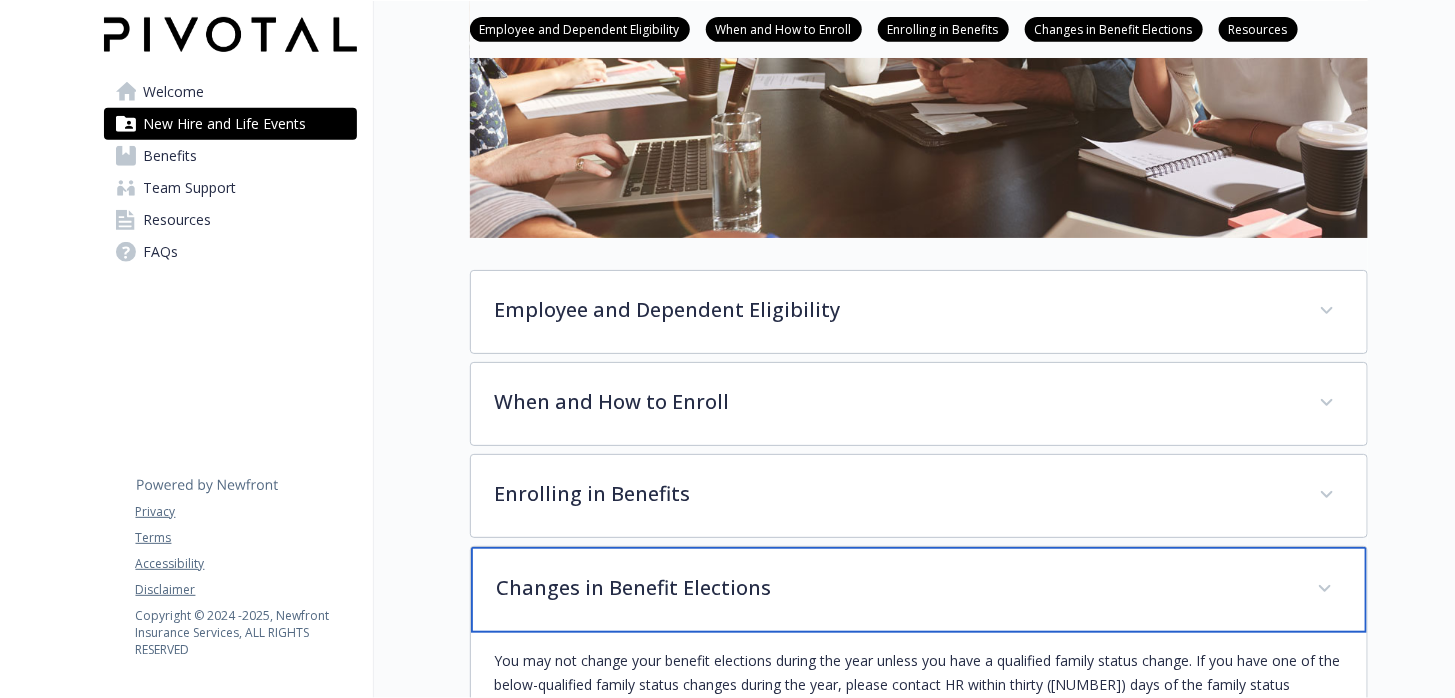 scroll, scrollTop: 379, scrollLeft: 15, axis: both 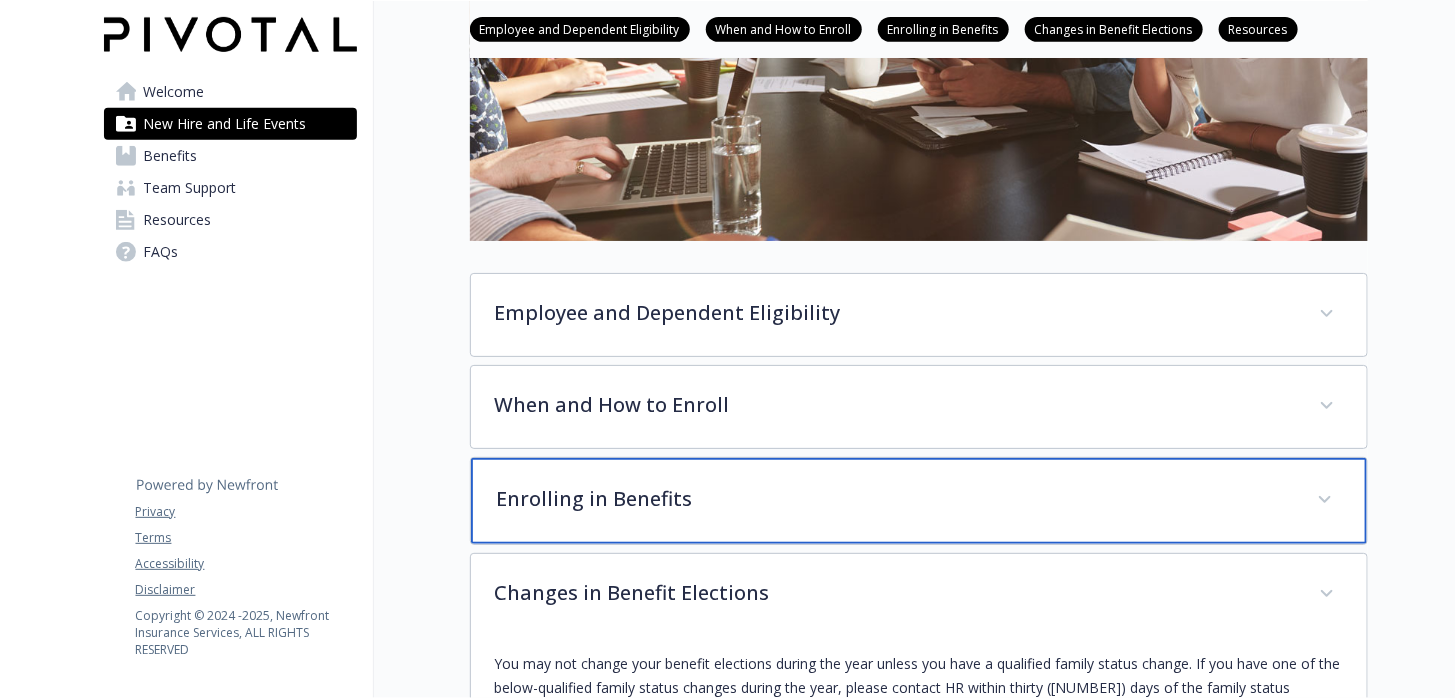 click on "Enrolling in Benefits" at bounding box center (895, 499) 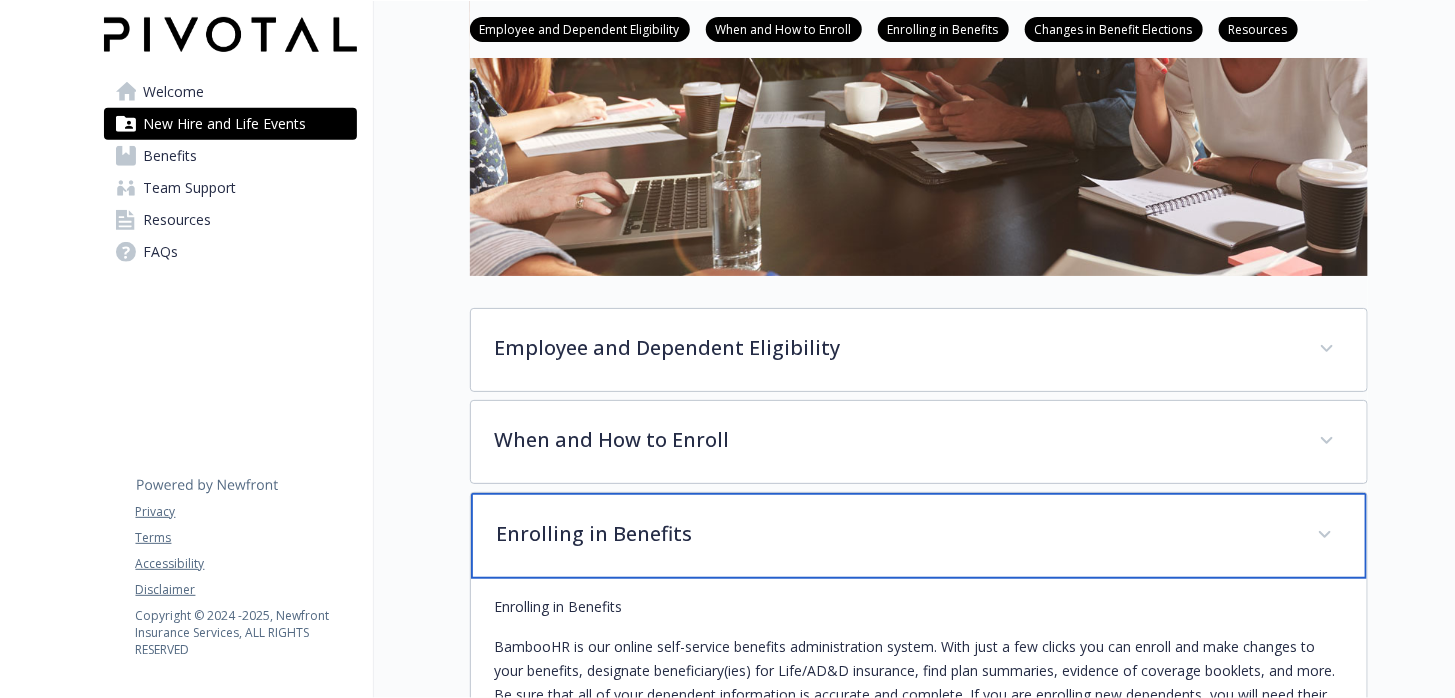 scroll, scrollTop: 145, scrollLeft: 15, axis: both 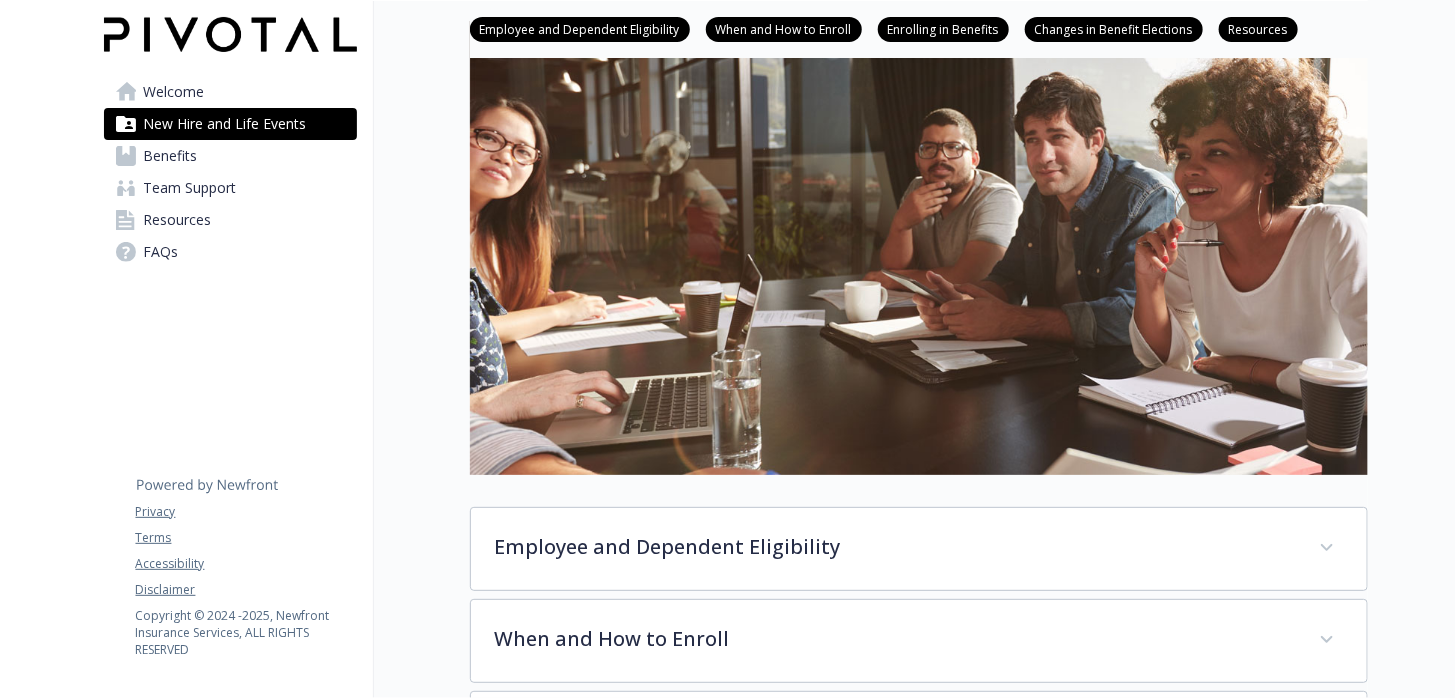 click on "Resources" at bounding box center (1258, 28) 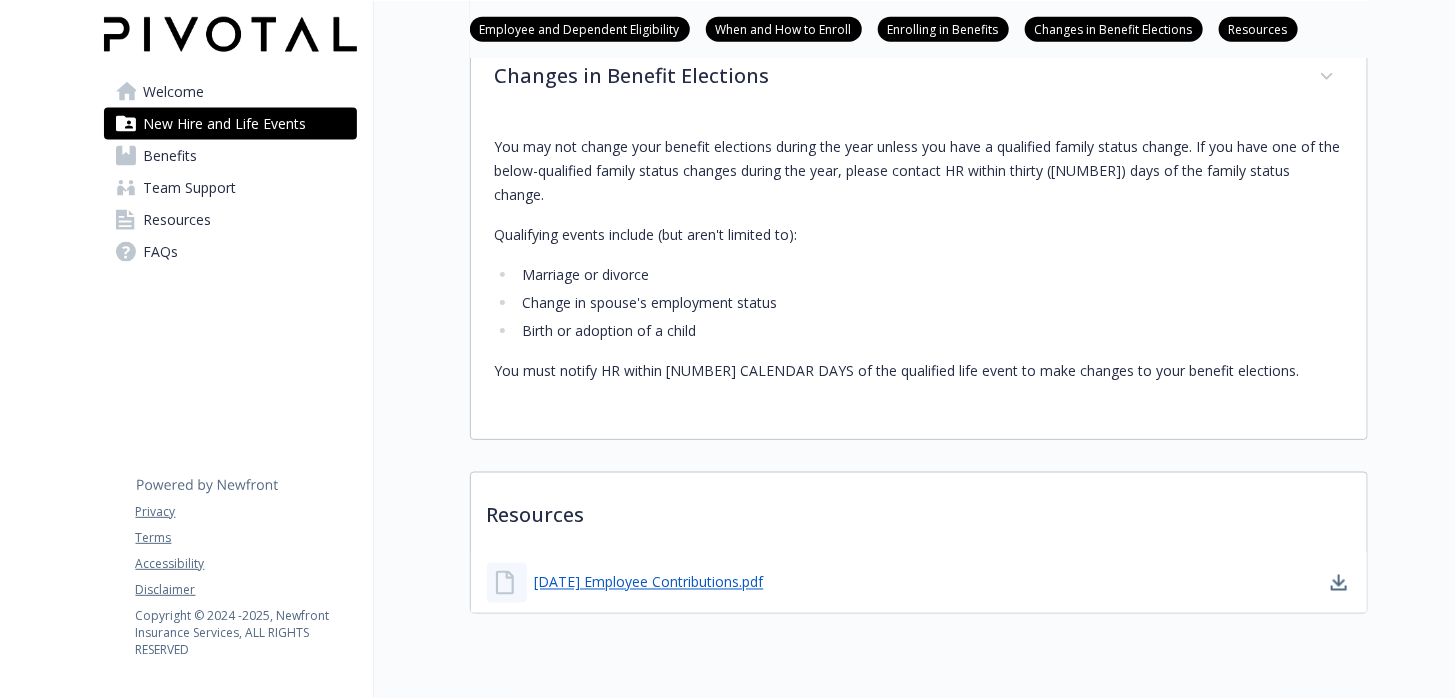 scroll, scrollTop: 1150, scrollLeft: 15, axis: both 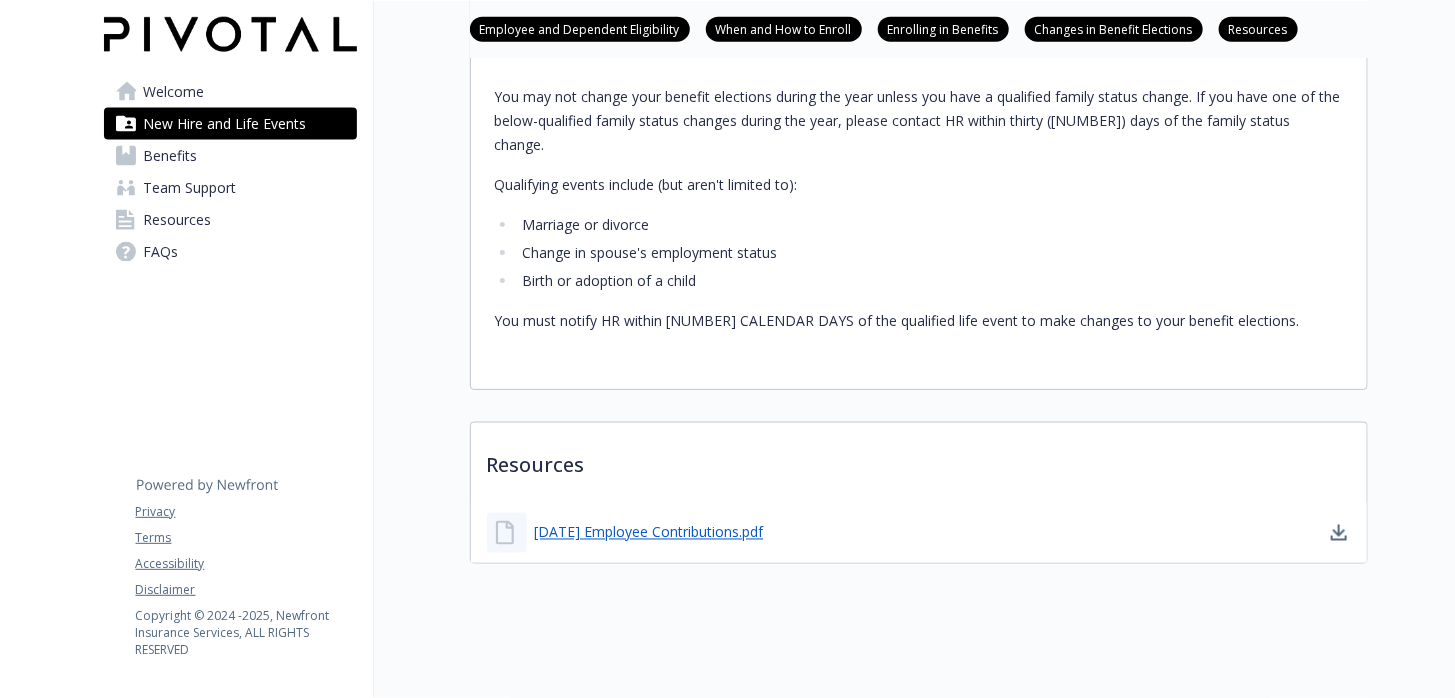 click on "Employee and Dependent Eligibility When and How to Enroll Enrolling in Benefits Changes in Benefit Elections Resources" at bounding box center [919, 29] 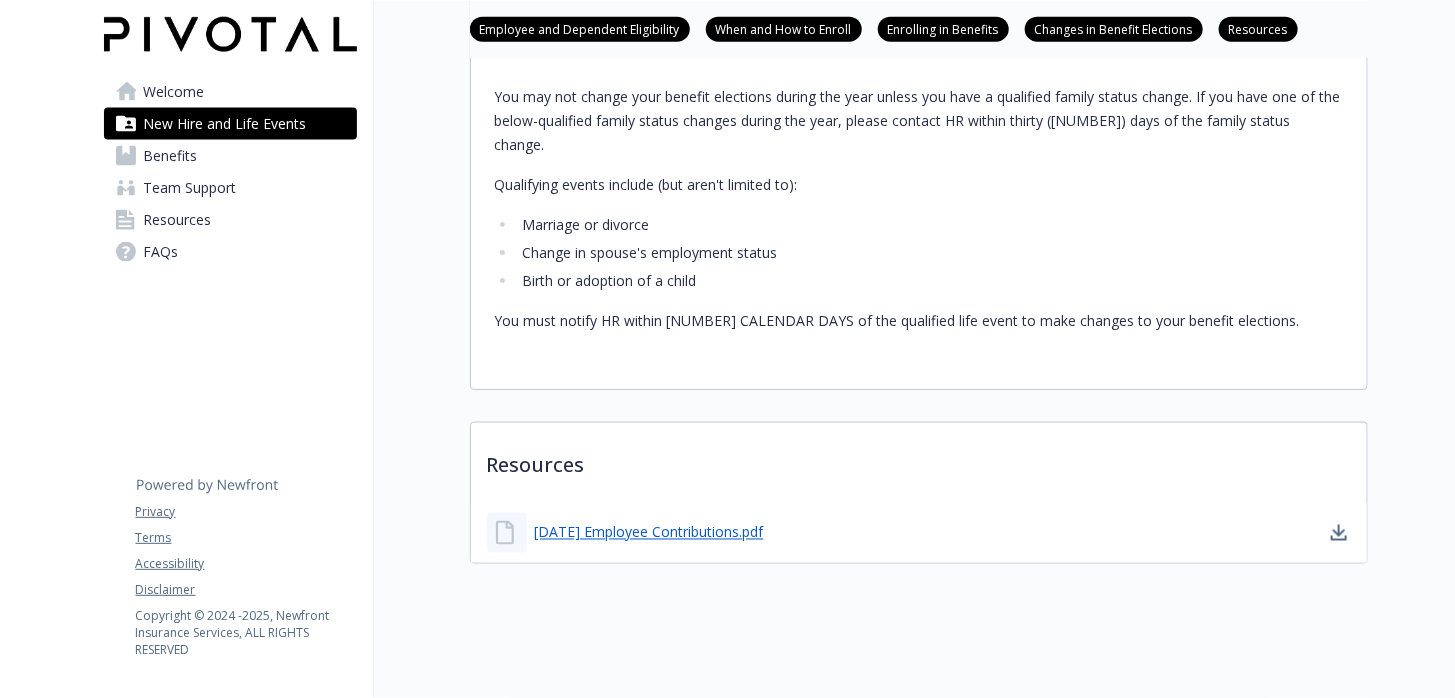 click on "Enrolling in Benefits" at bounding box center (943, 28) 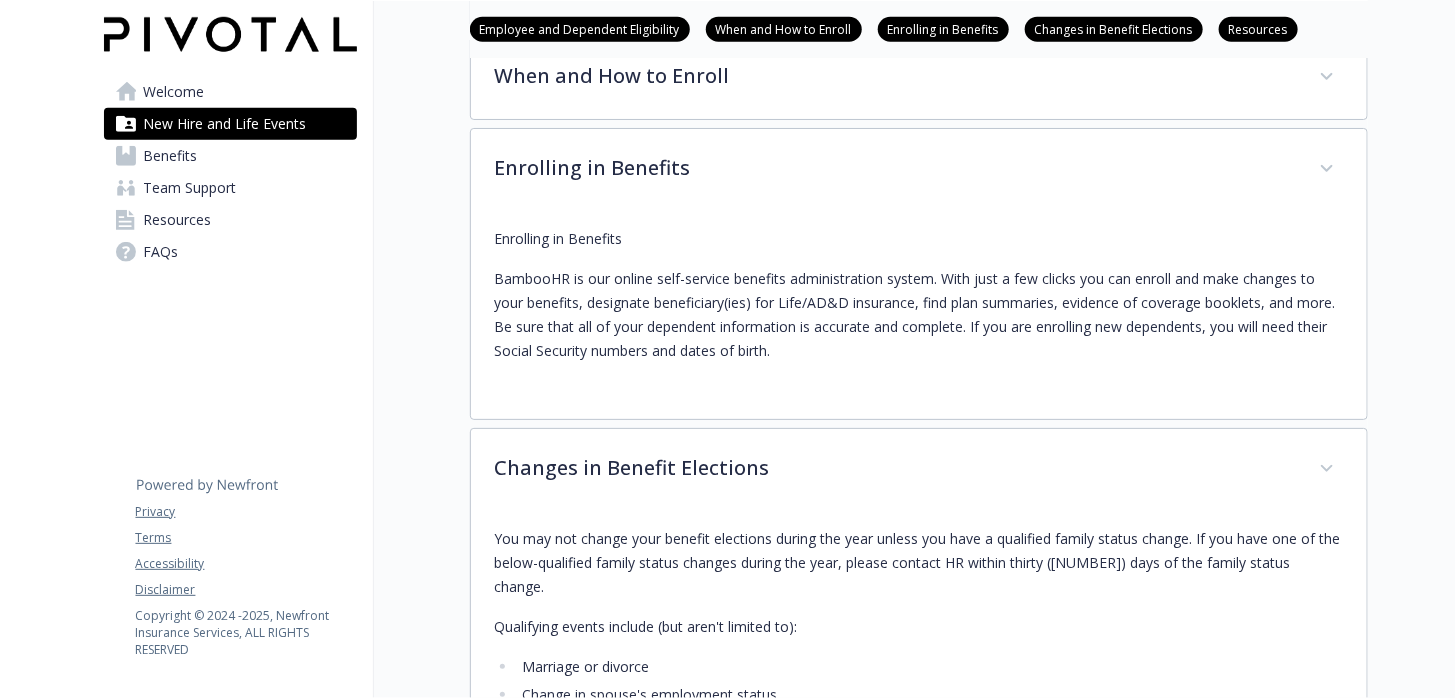 scroll, scrollTop: 706, scrollLeft: 15, axis: both 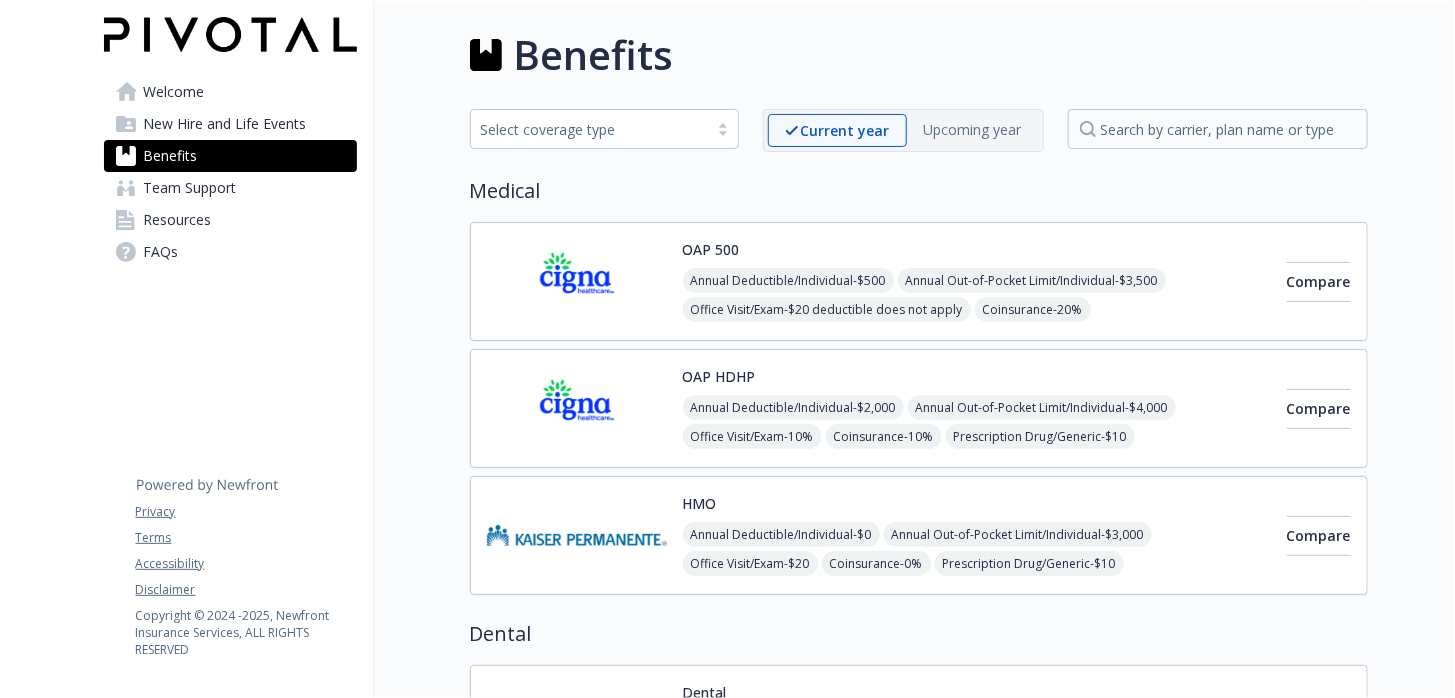 click on "FAQs" at bounding box center (230, 252) 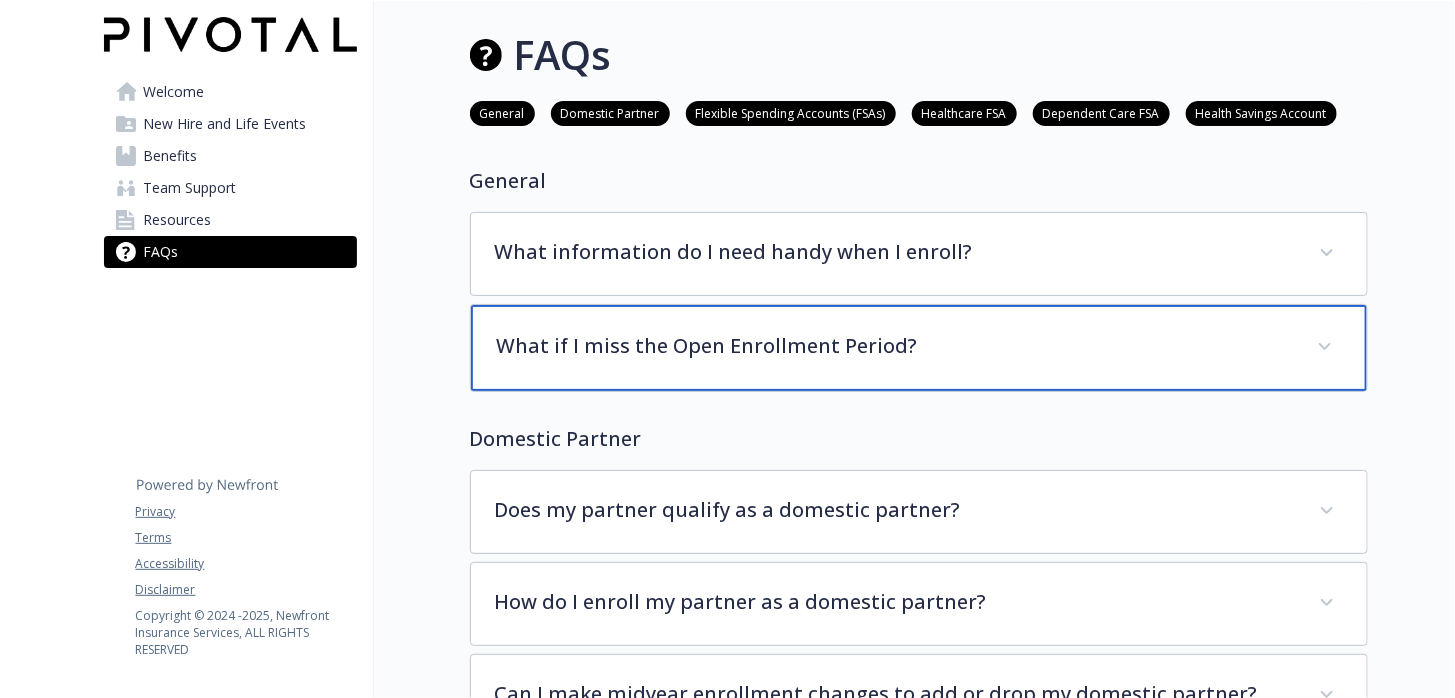 click on "What if I miss the Open Enrollment Period?" at bounding box center (895, 346) 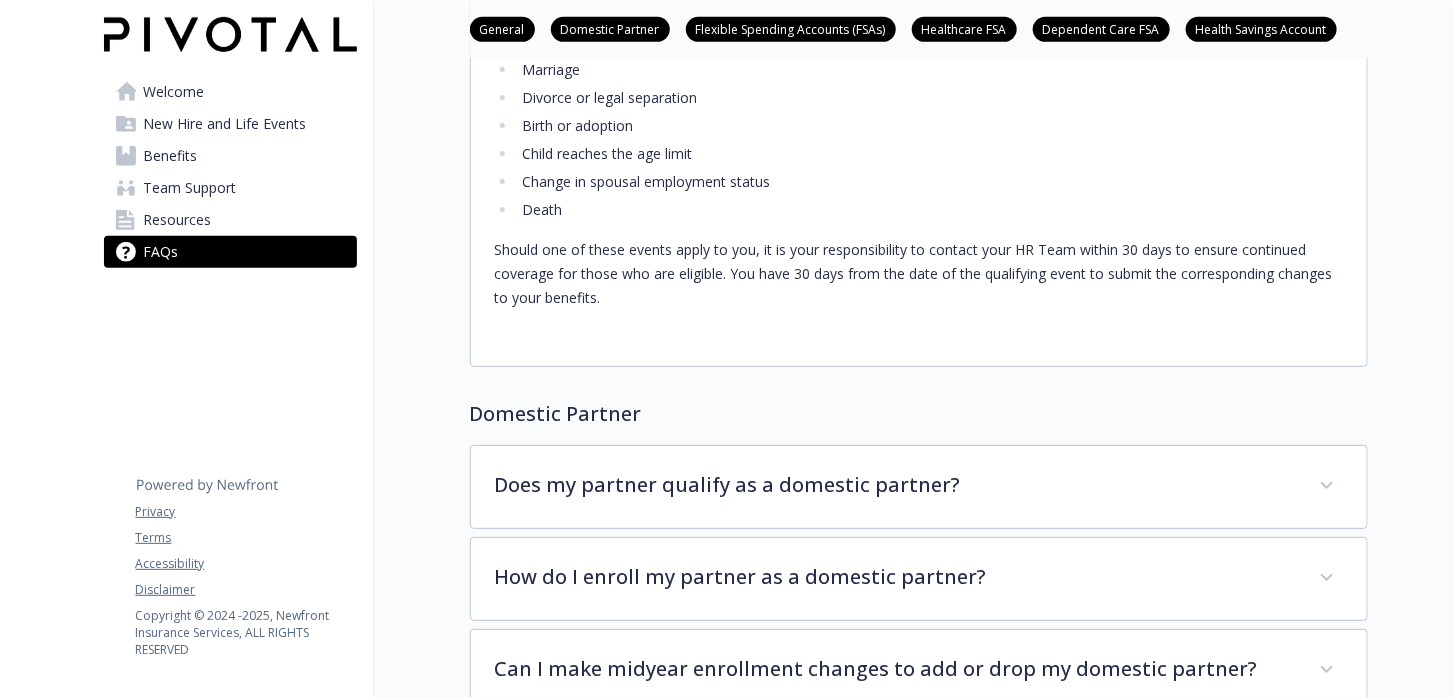 scroll, scrollTop: 433, scrollLeft: 0, axis: vertical 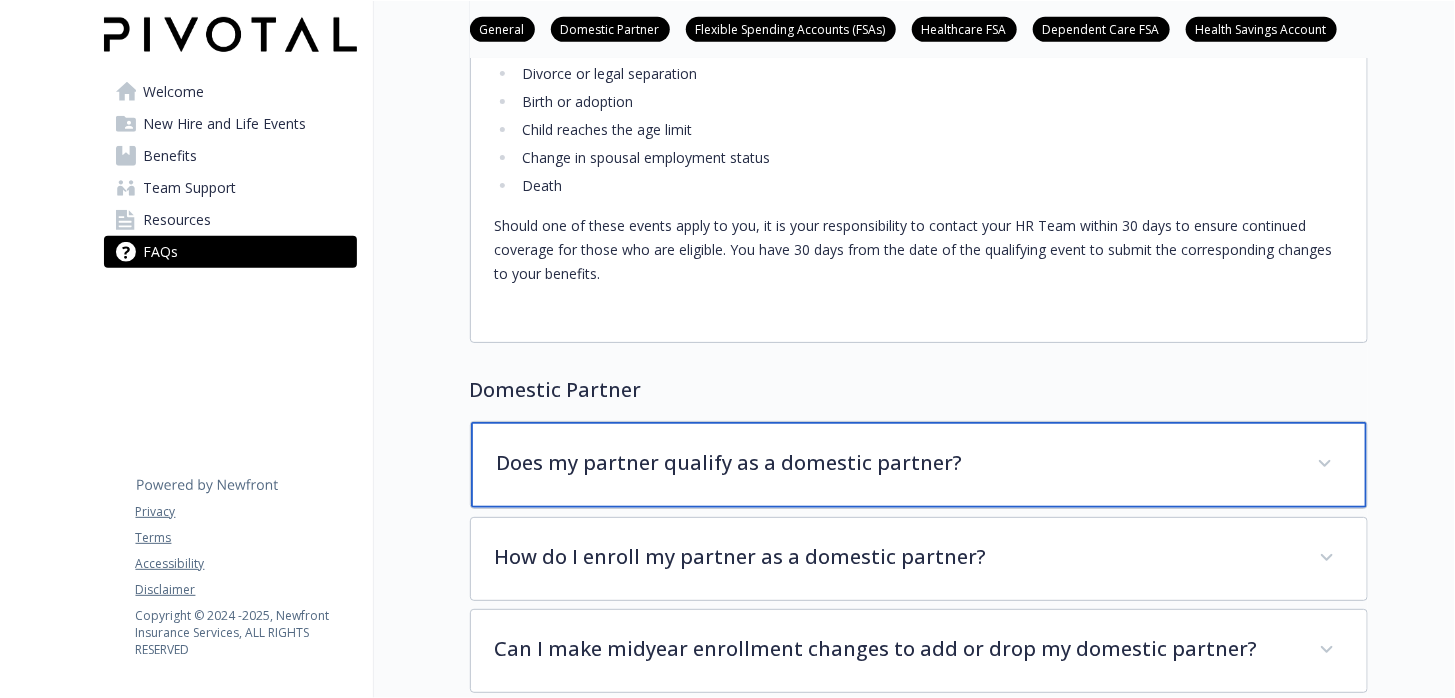 click on "Does my partner qualify as a domestic partner?" at bounding box center [895, 463] 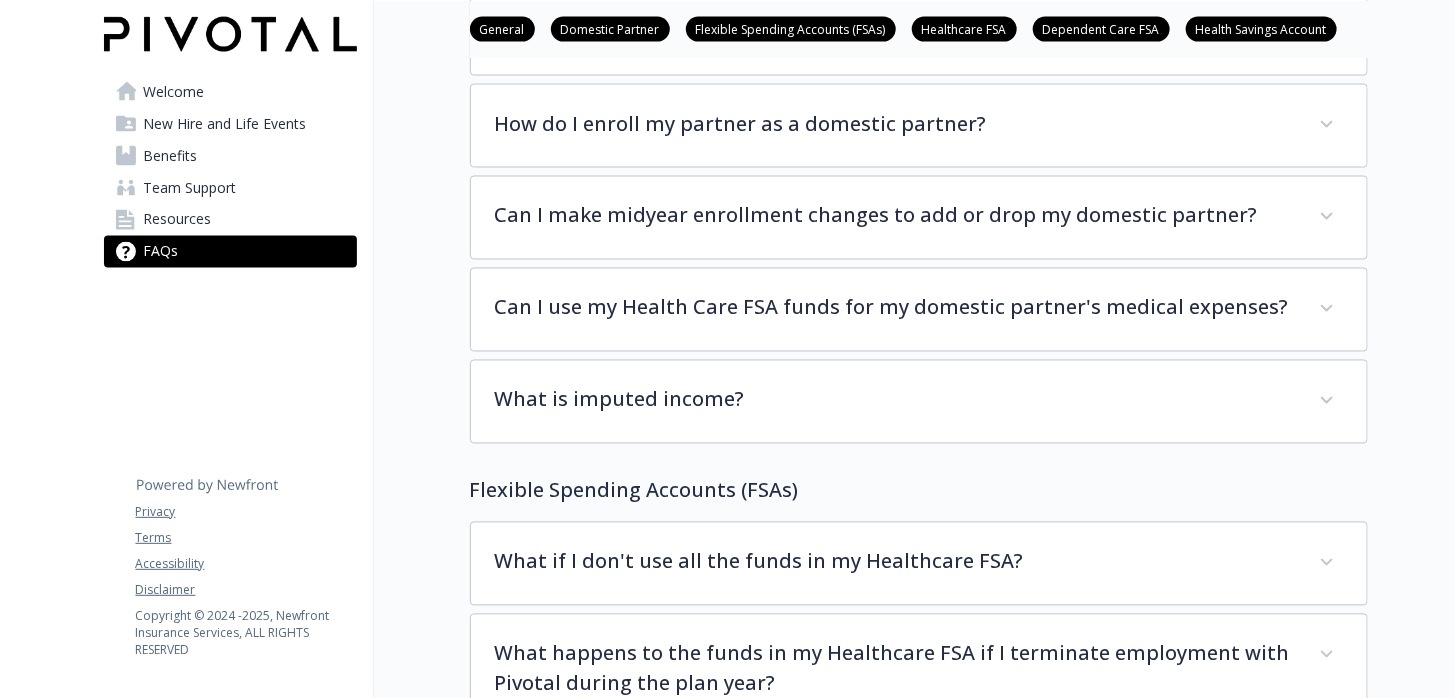 scroll, scrollTop: 1400, scrollLeft: 0, axis: vertical 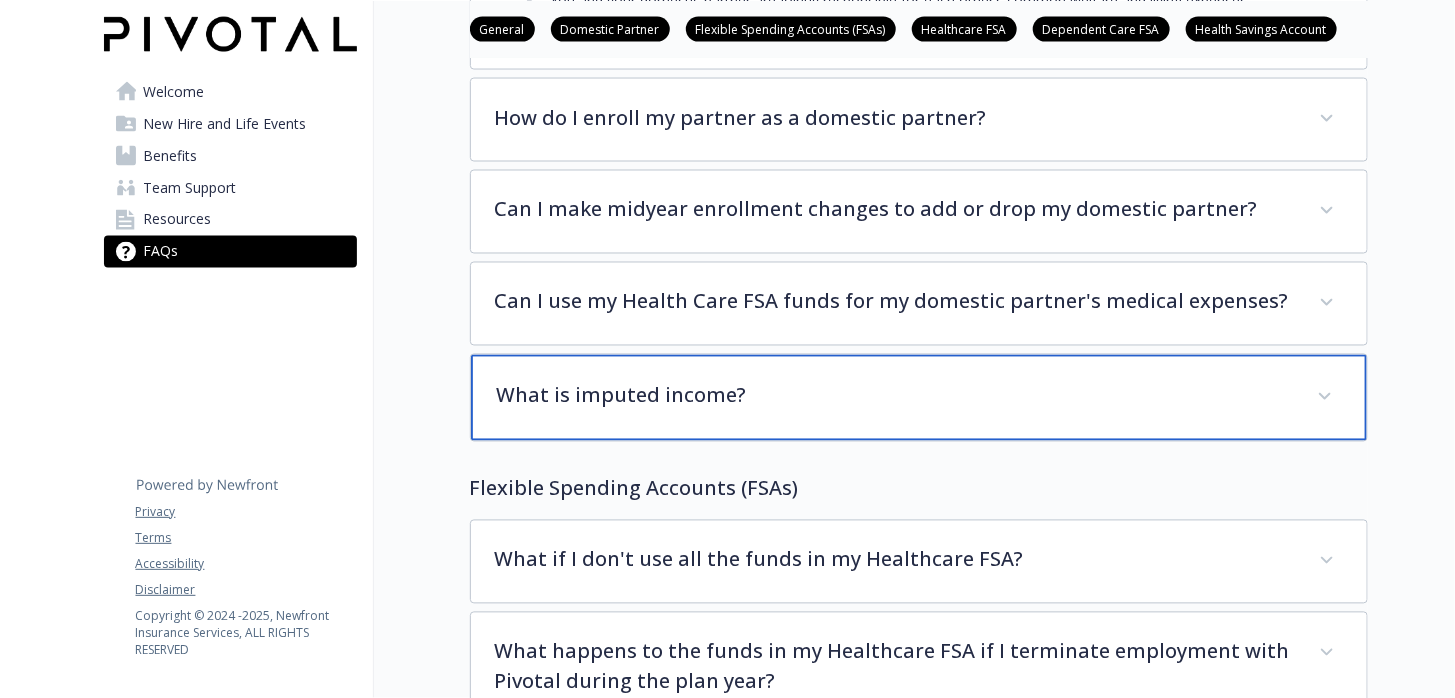 click on "What is imputed income?" at bounding box center [895, 396] 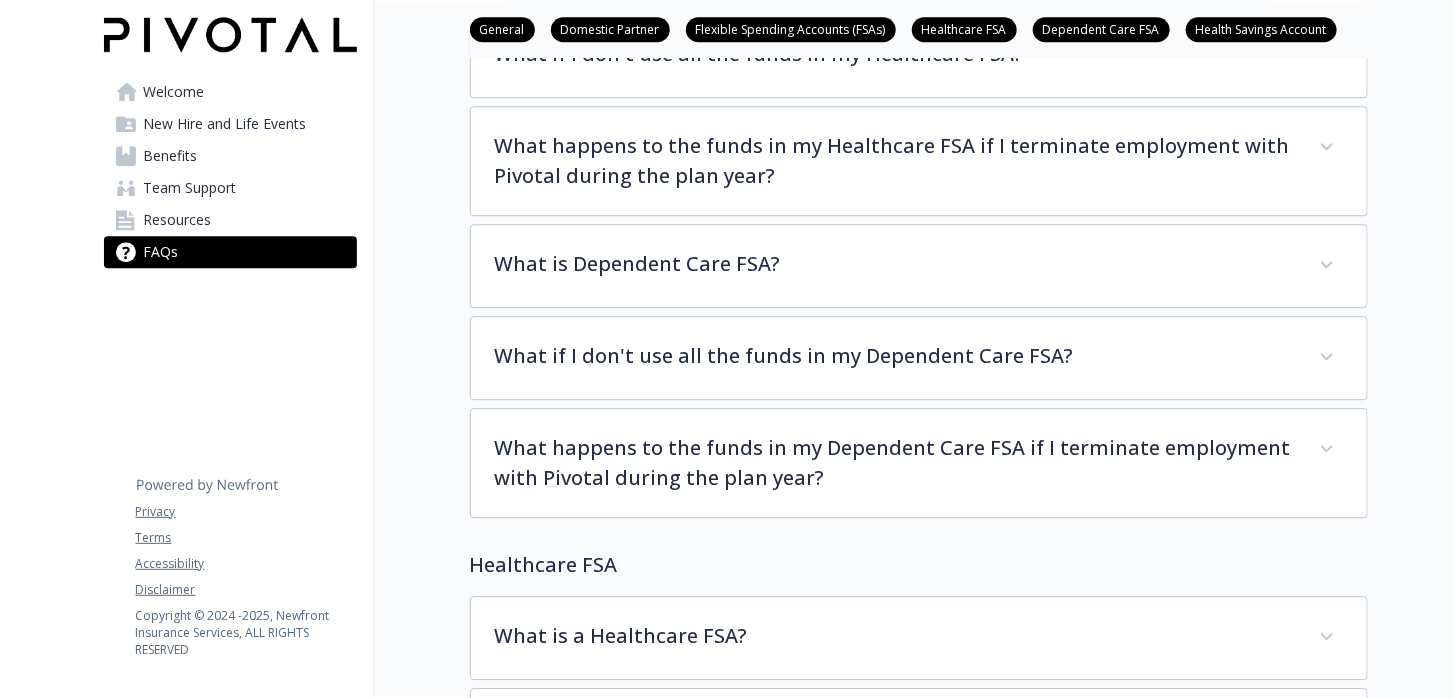 scroll, scrollTop: 2266, scrollLeft: 0, axis: vertical 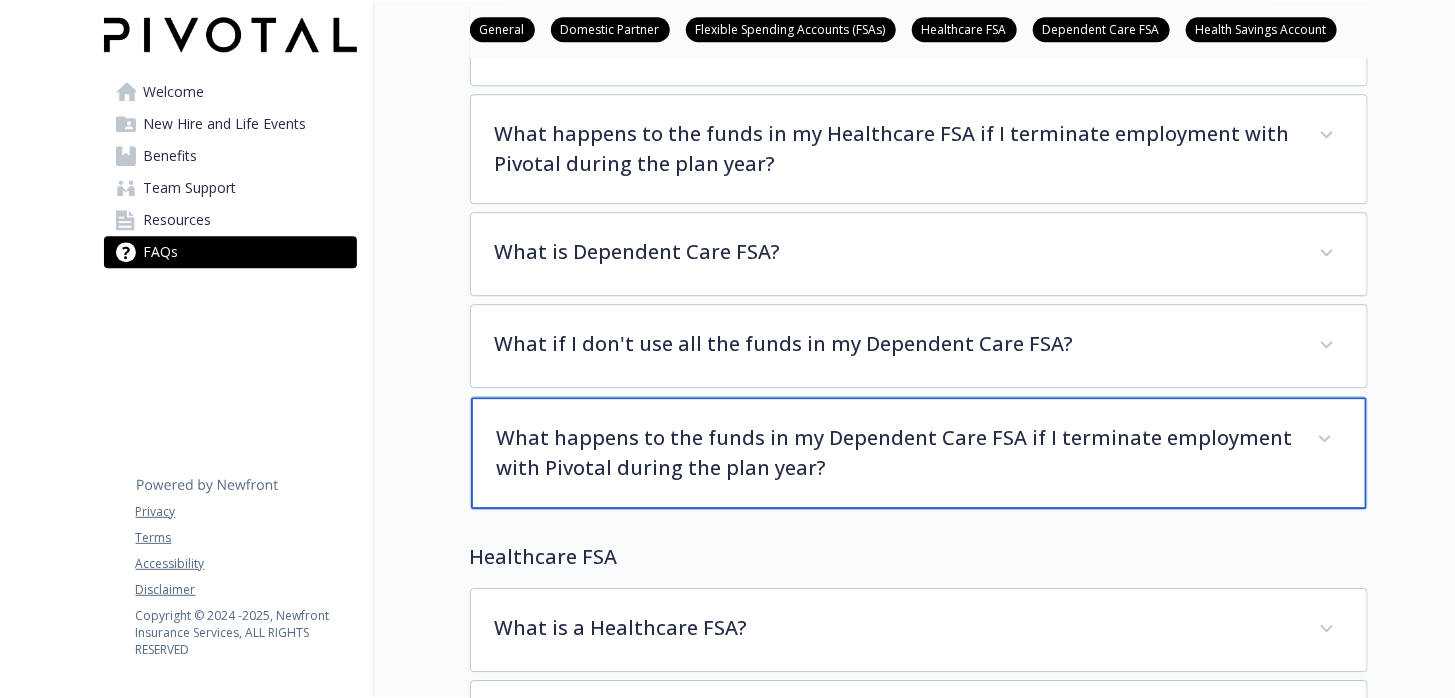 click on "What happens to the funds in my Dependent Care FSA if I terminate employment with Pivotal during the plan year?" at bounding box center [895, 453] 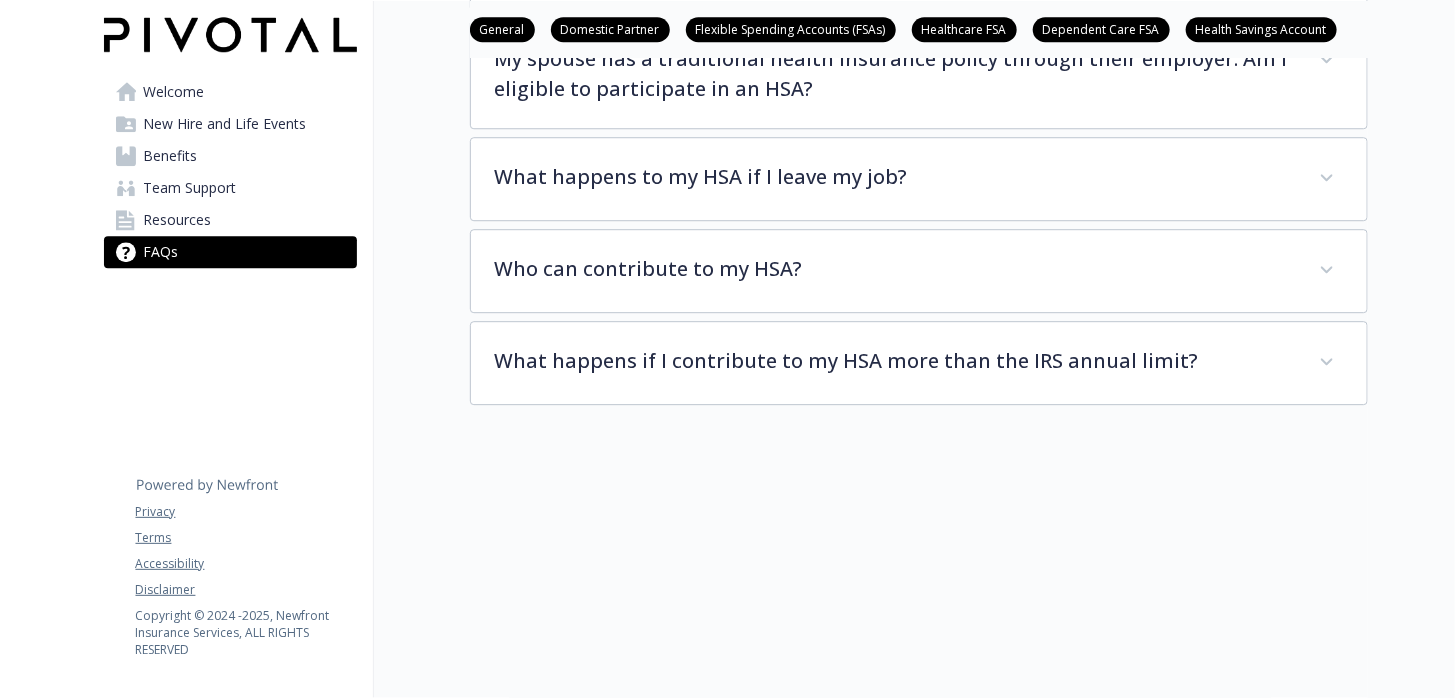scroll, scrollTop: 5533, scrollLeft: 0, axis: vertical 